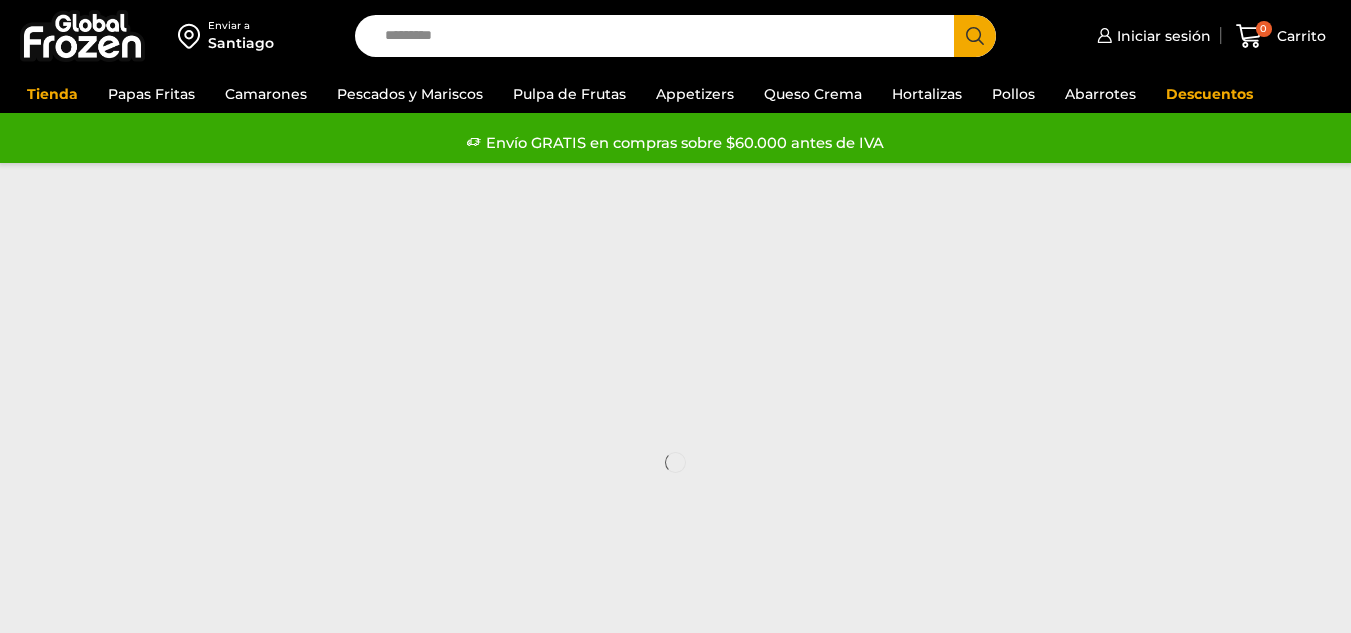 scroll, scrollTop: 0, scrollLeft: 0, axis: both 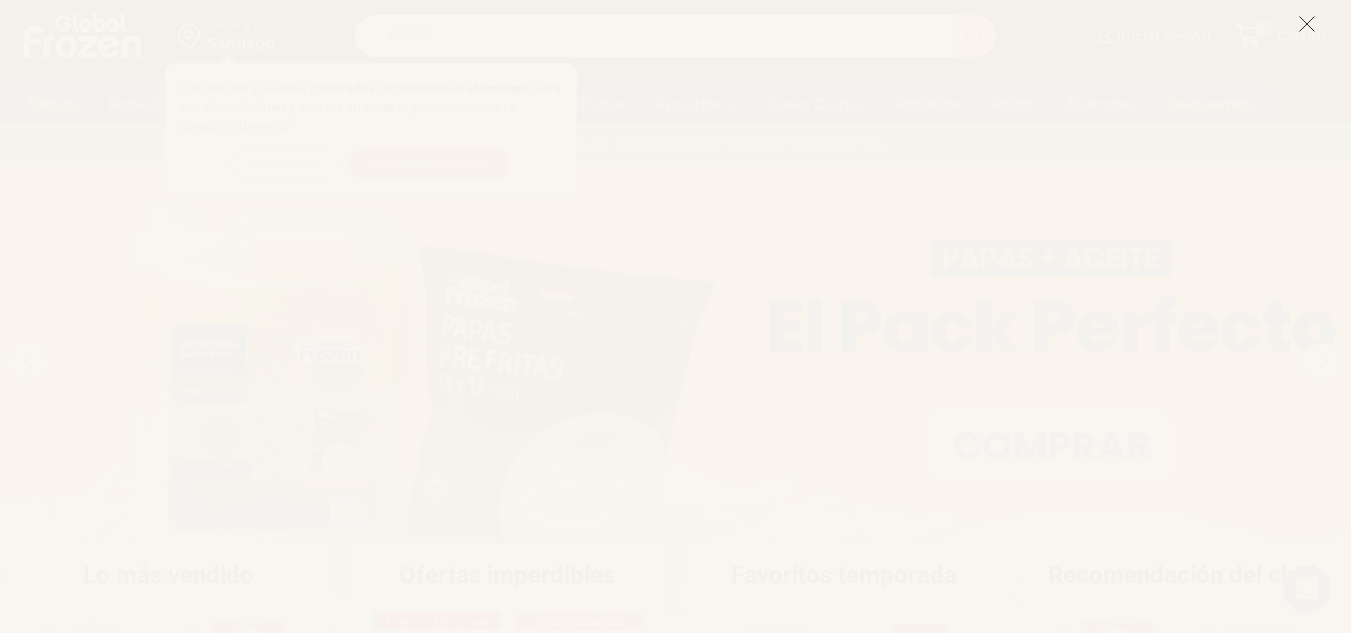 click 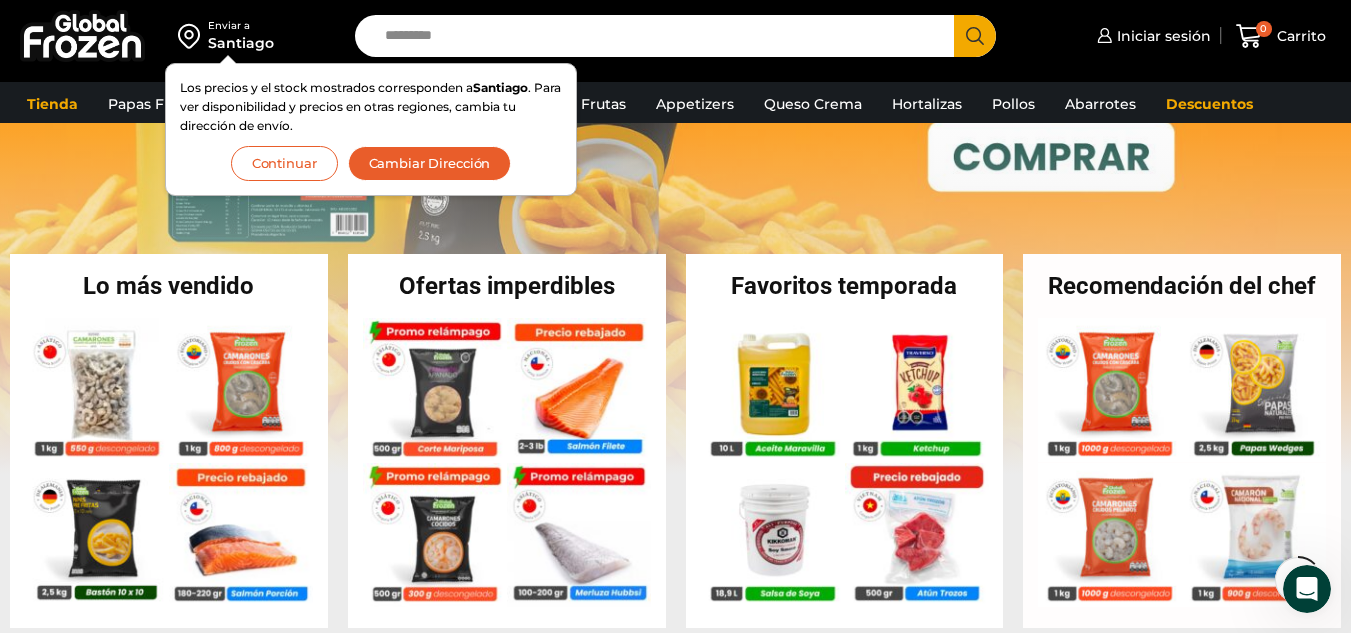 scroll, scrollTop: 313, scrollLeft: 0, axis: vertical 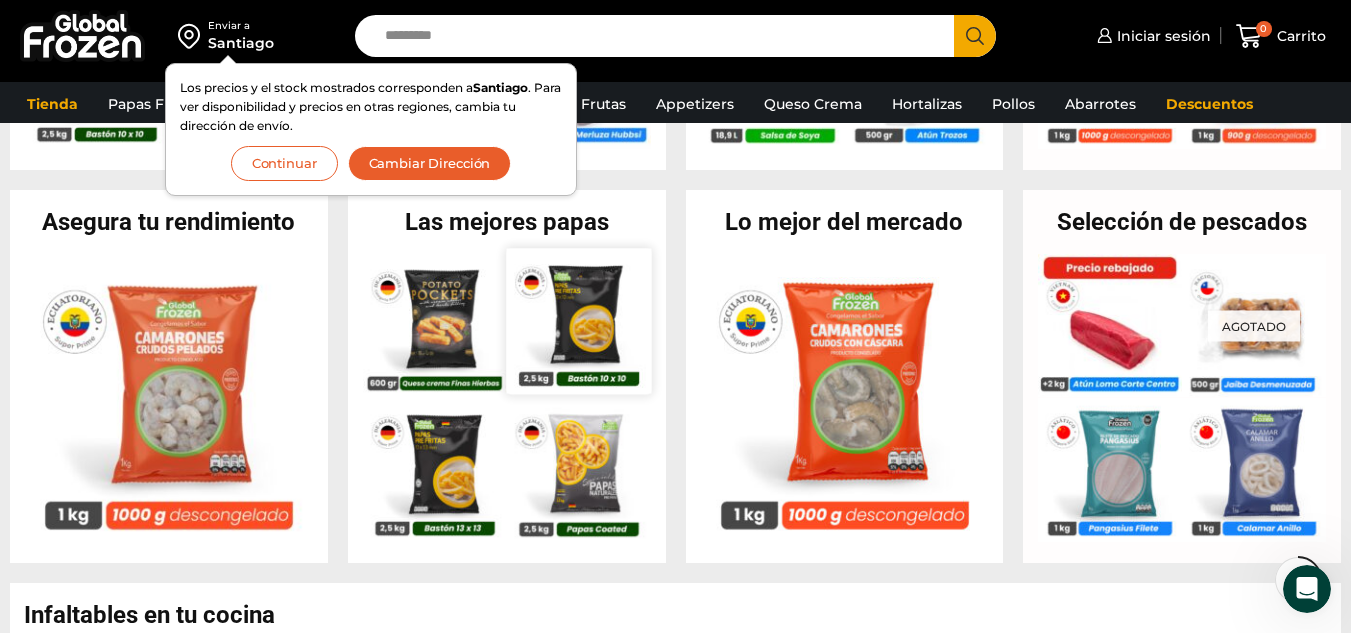 click at bounding box center [578, 320] 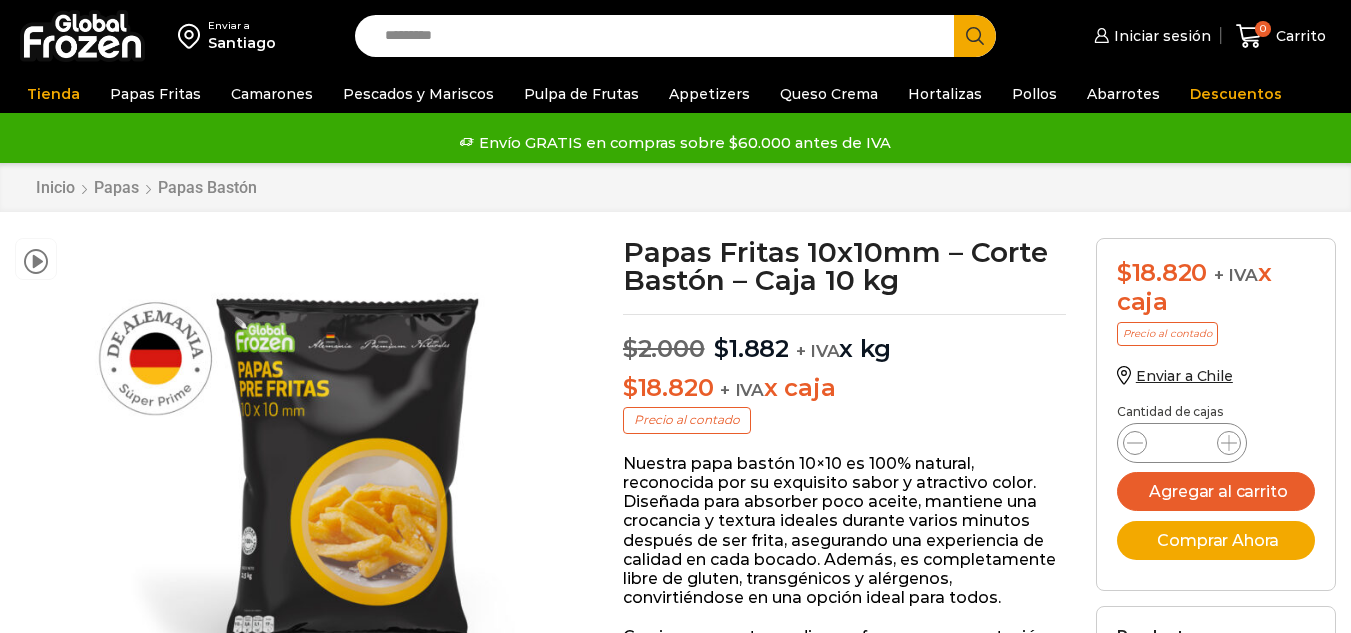 scroll, scrollTop: 0, scrollLeft: 0, axis: both 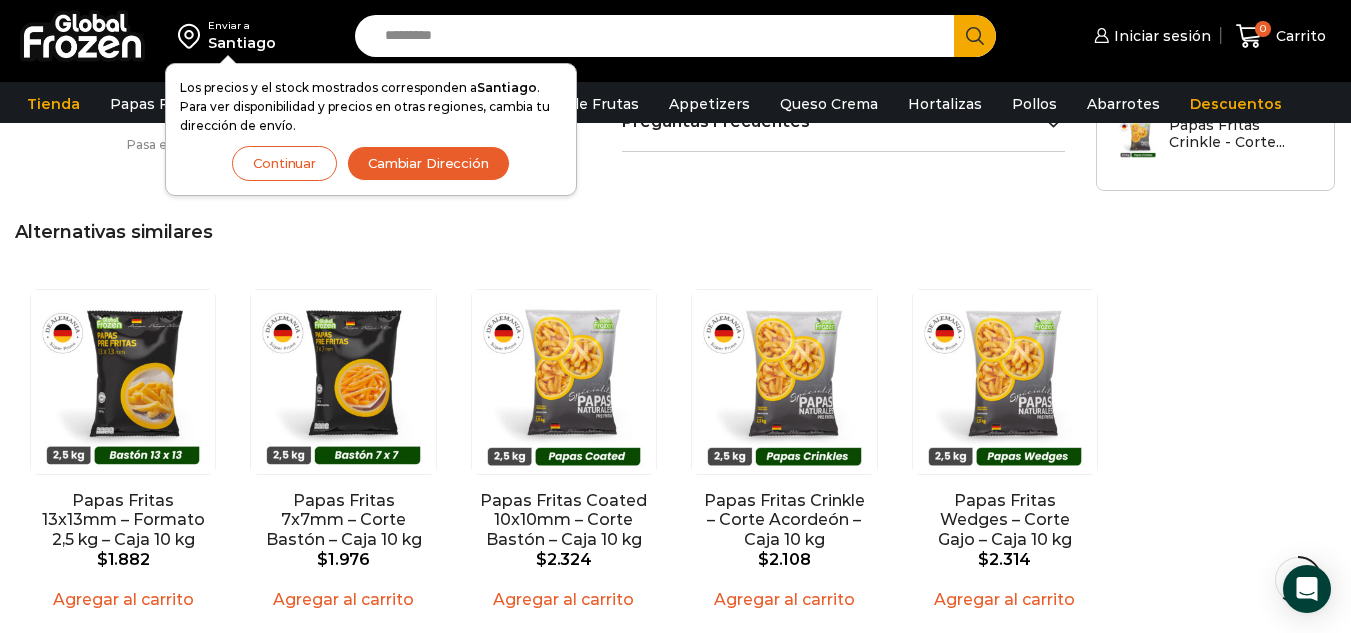 drag, startPoint x: 1362, startPoint y: 97, endPoint x: 1346, endPoint y: 392, distance: 295.4336 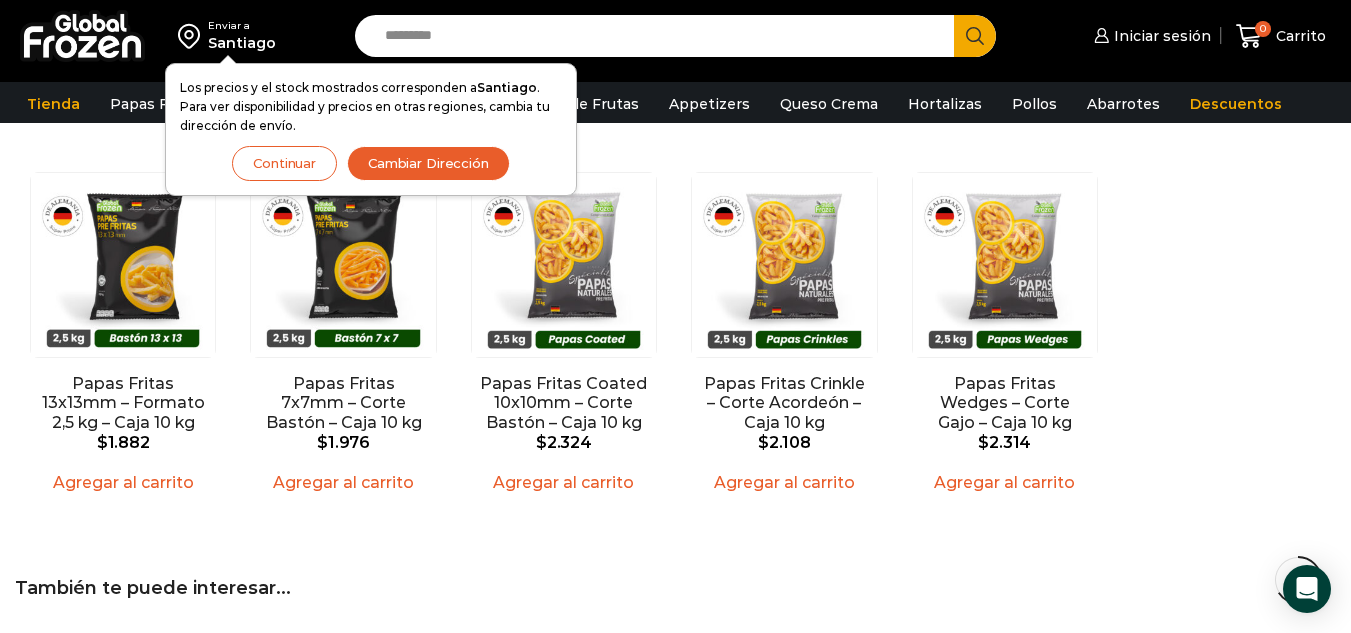 scroll, scrollTop: 1762, scrollLeft: 0, axis: vertical 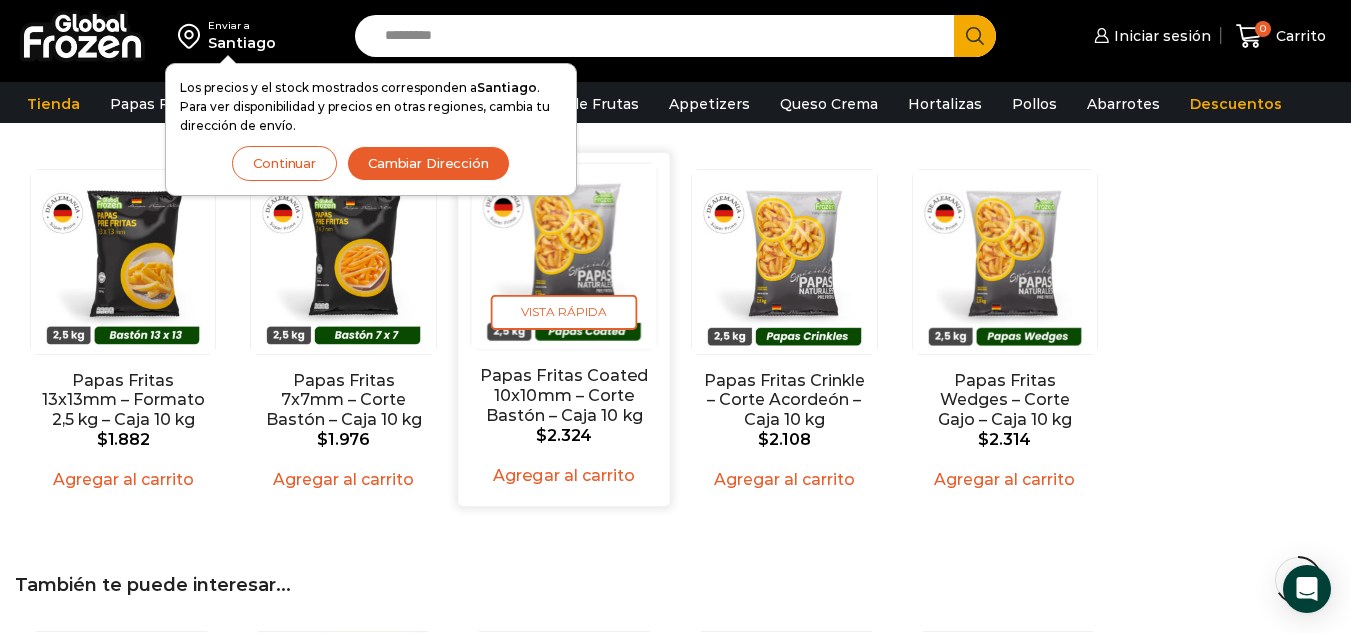 click at bounding box center [564, 257] 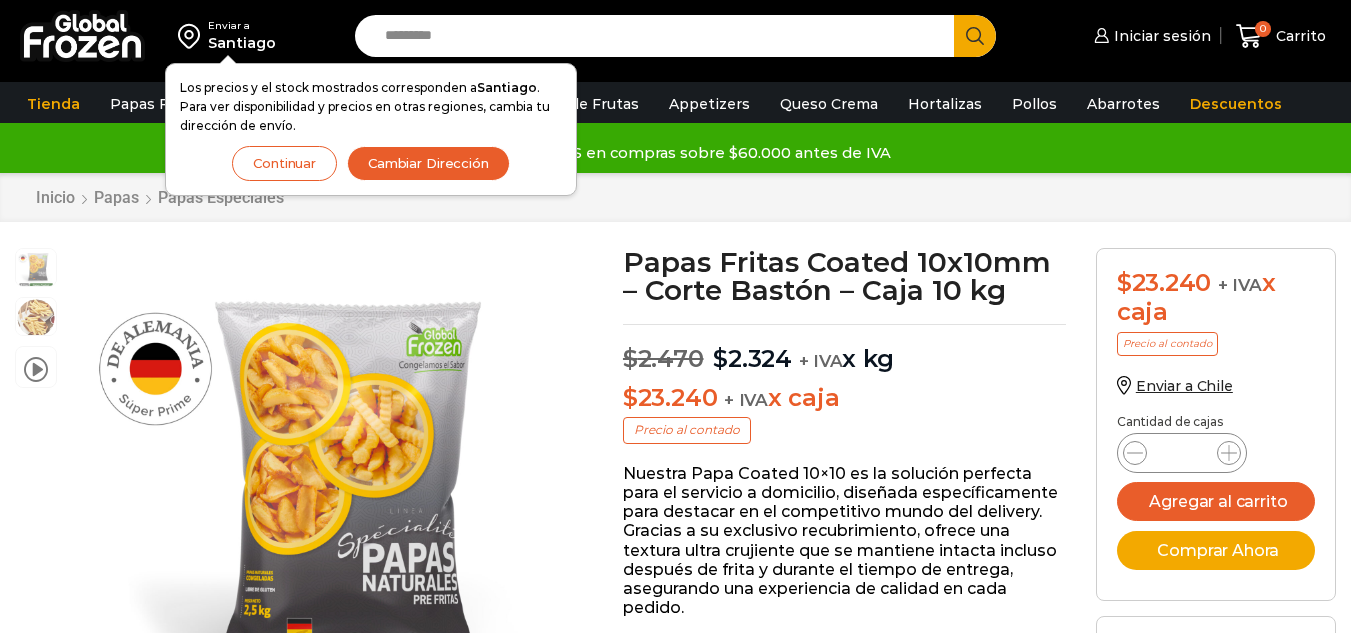 scroll, scrollTop: 1, scrollLeft: 0, axis: vertical 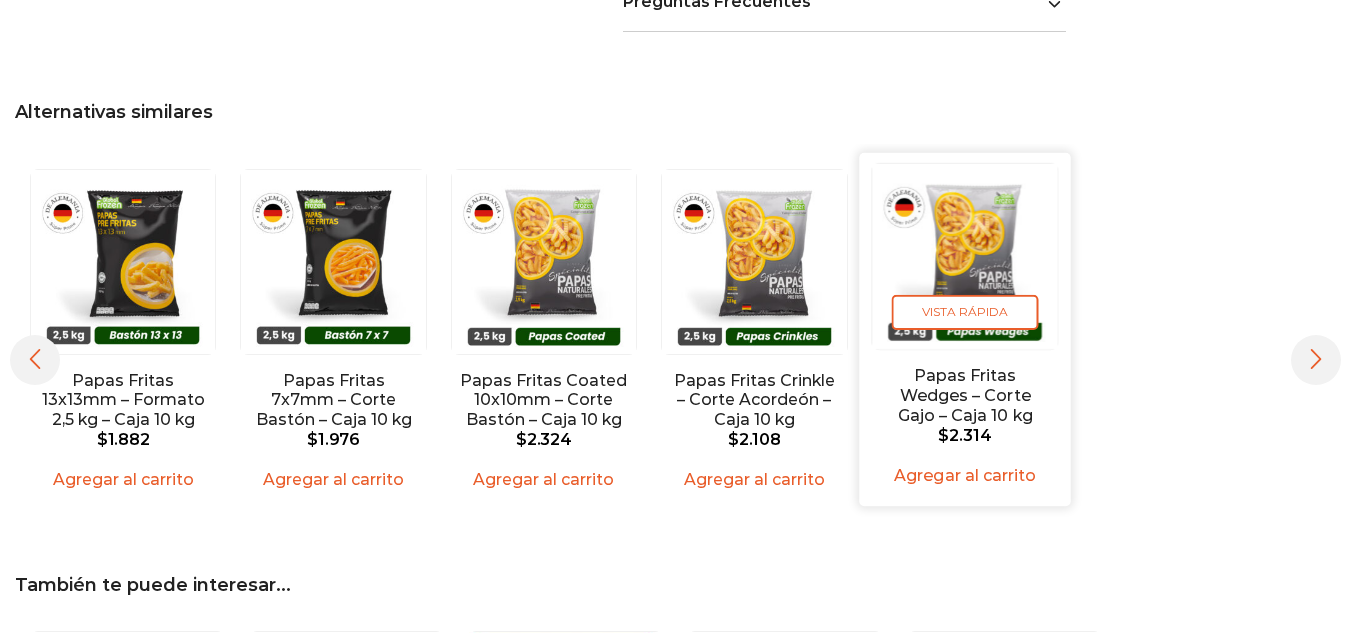 click at bounding box center (965, 257) 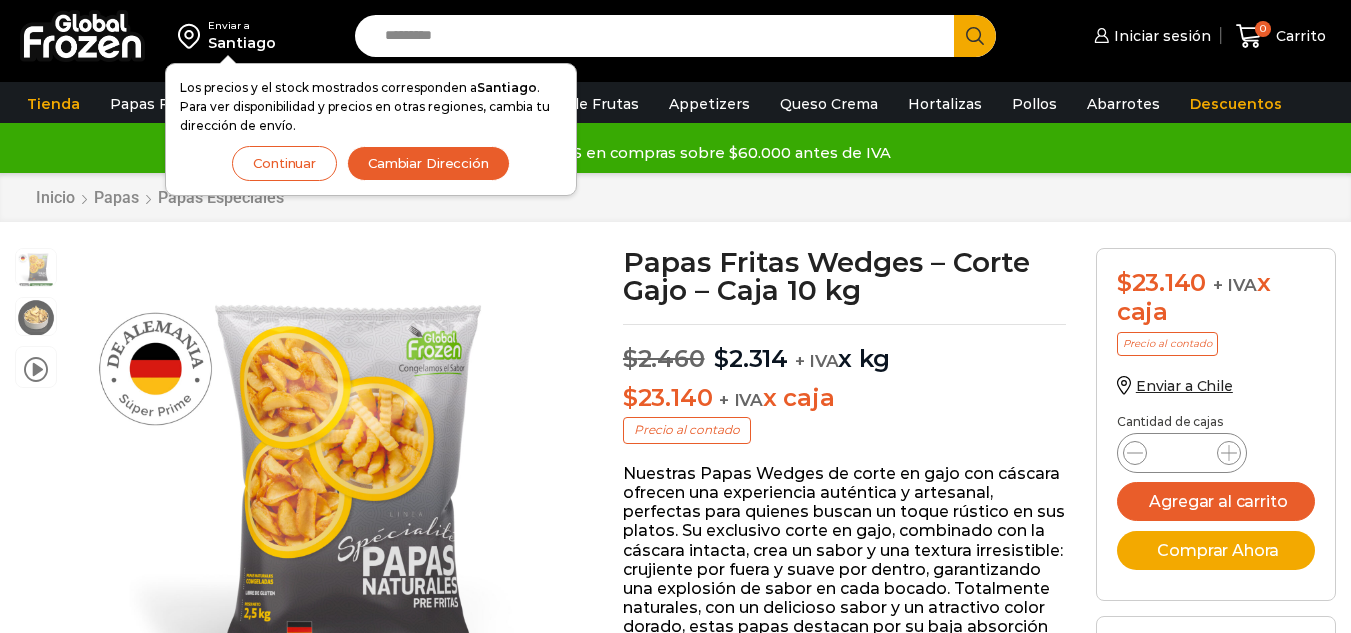 scroll, scrollTop: 1, scrollLeft: 0, axis: vertical 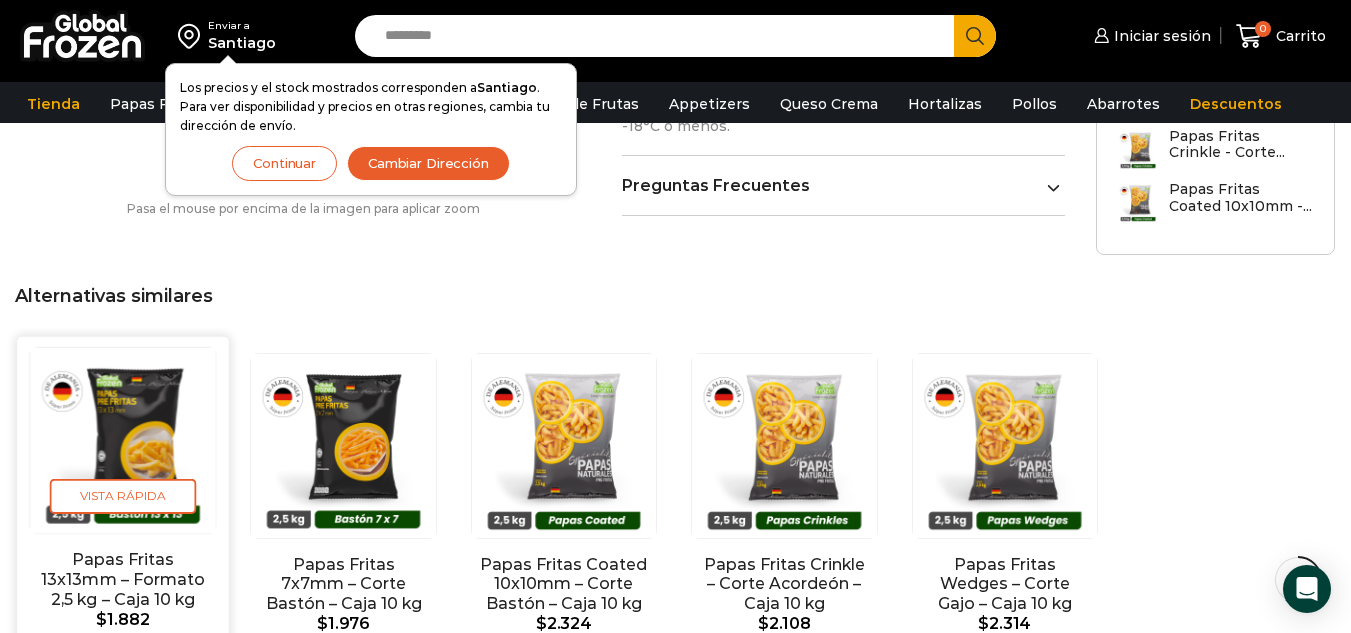 click at bounding box center (123, 441) 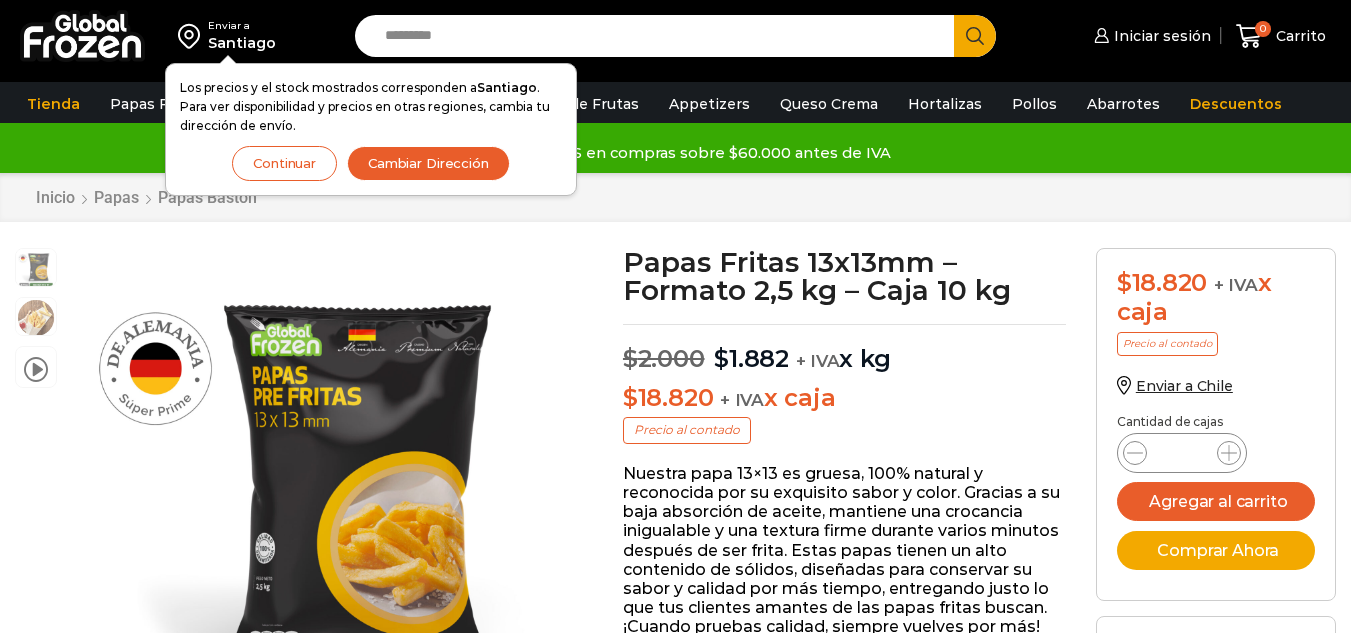 scroll, scrollTop: 1, scrollLeft: 0, axis: vertical 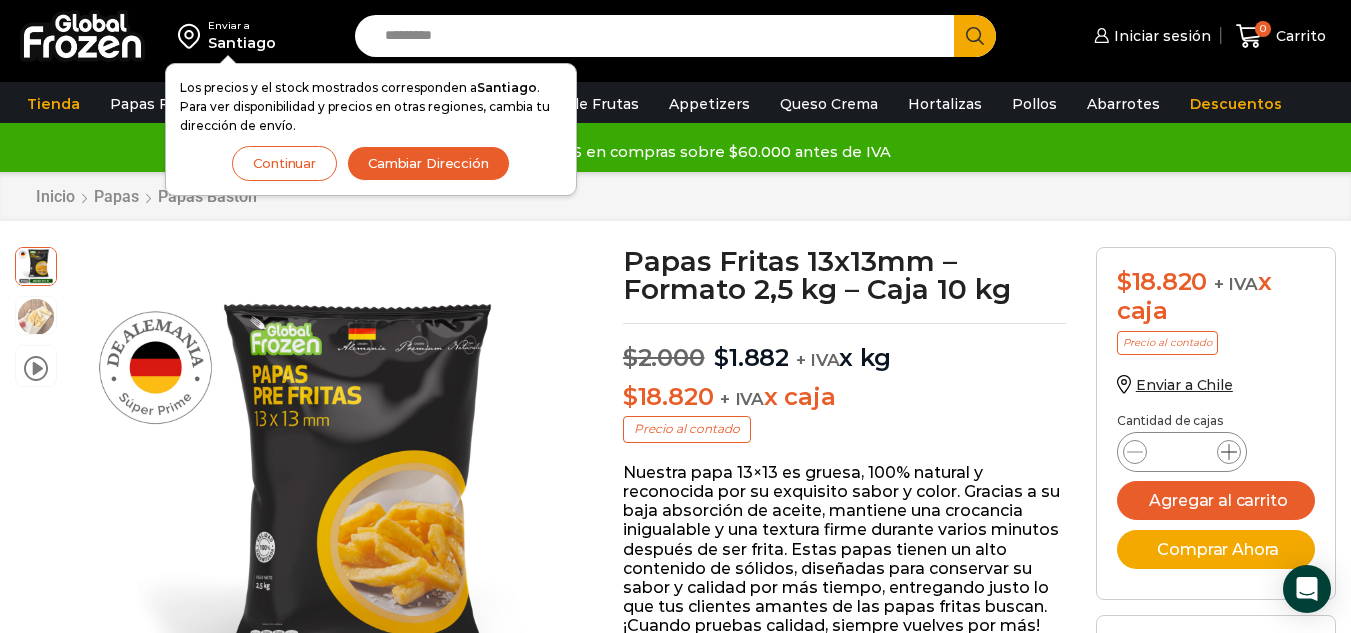 click 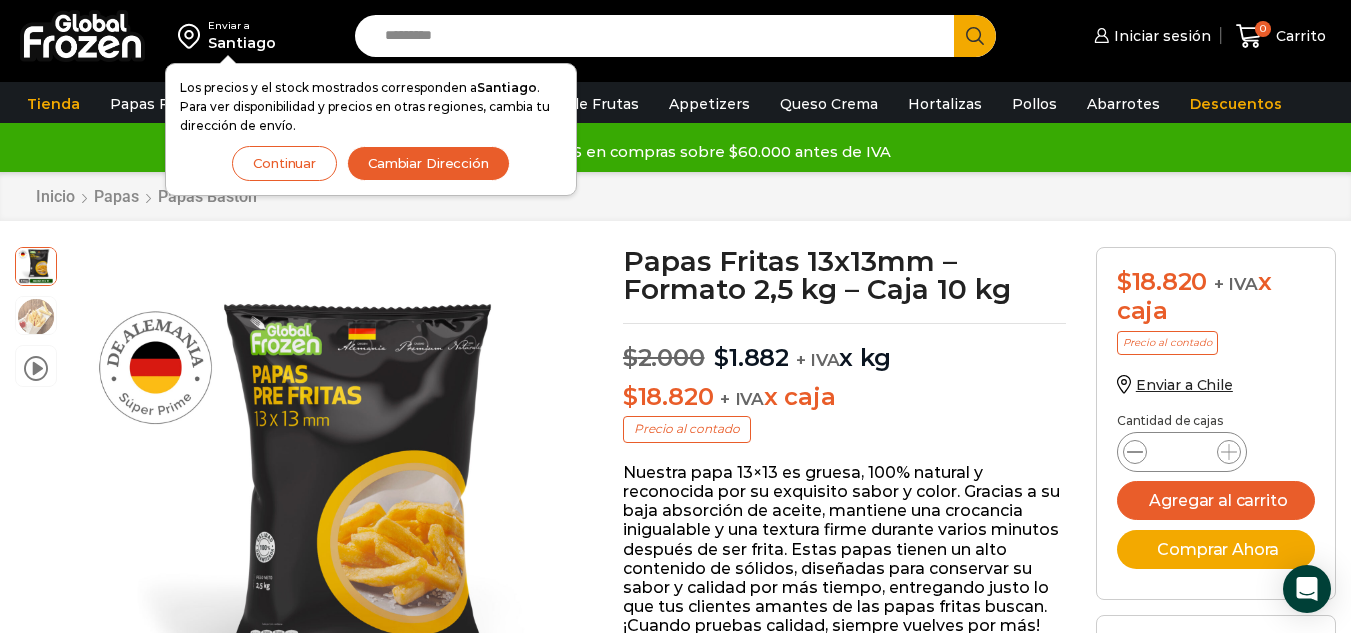 click at bounding box center [1135, 452] 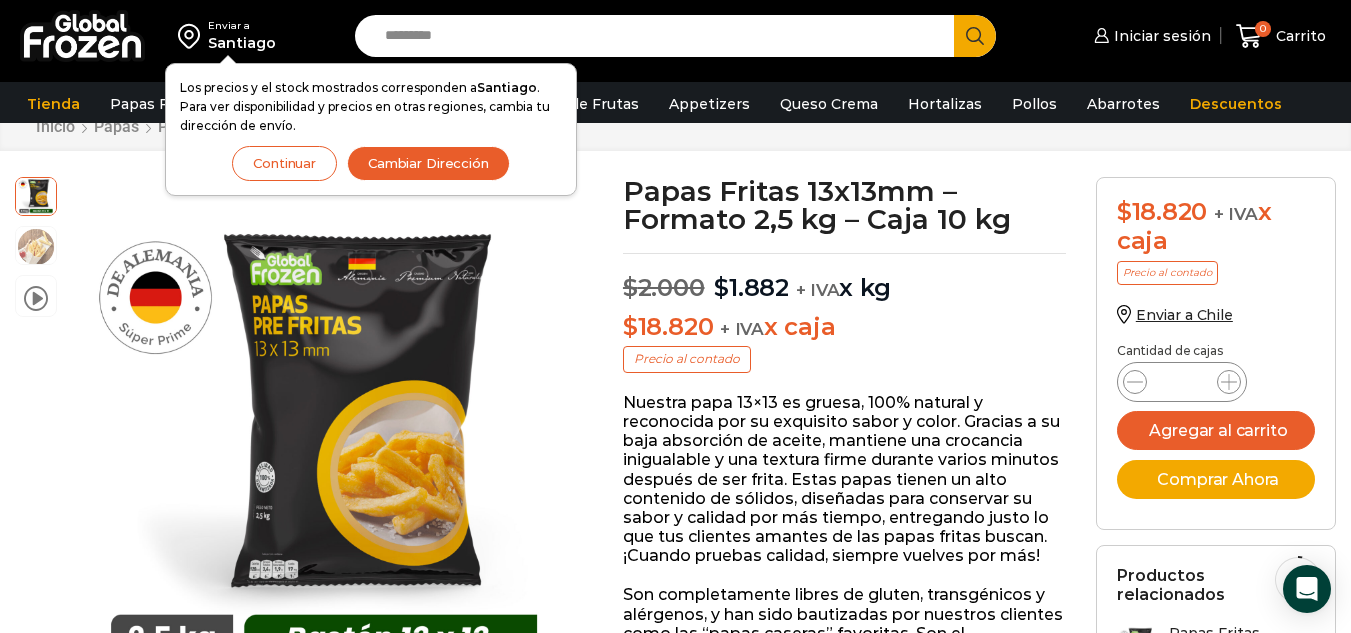 scroll, scrollTop: 121, scrollLeft: 0, axis: vertical 